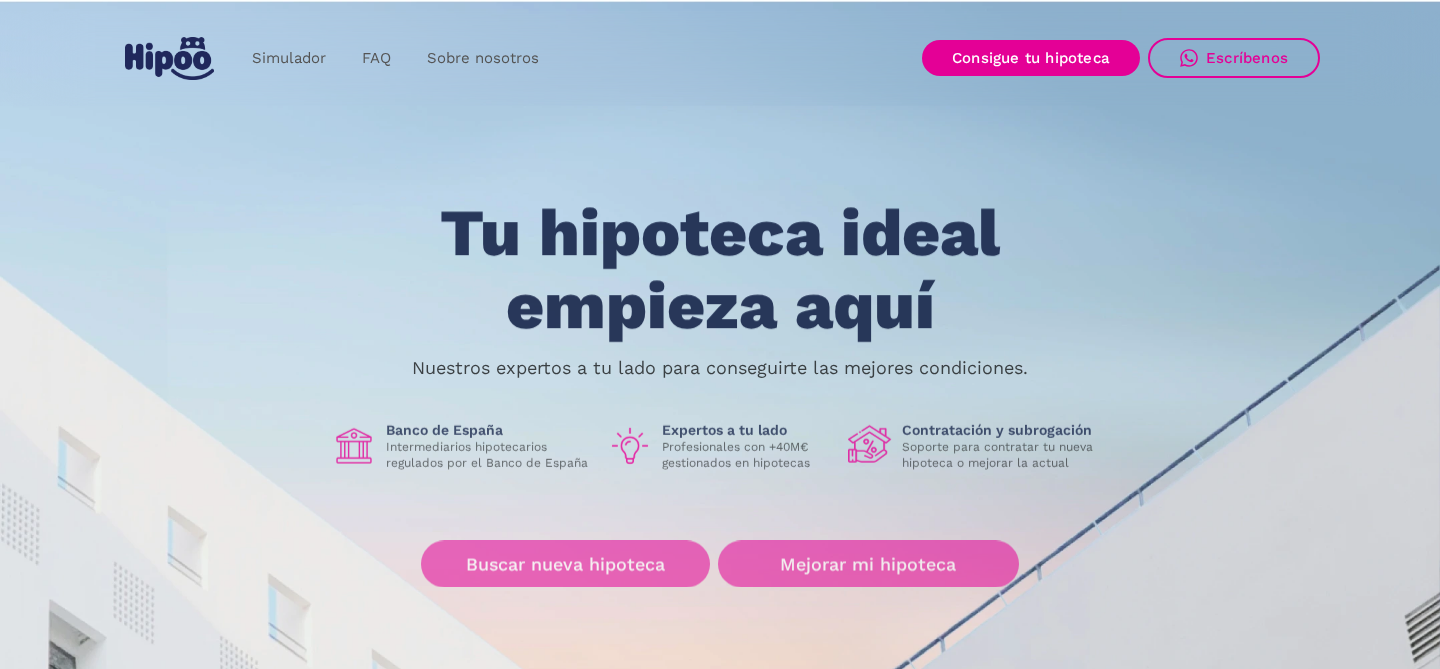 scroll, scrollTop: 0, scrollLeft: 0, axis: both 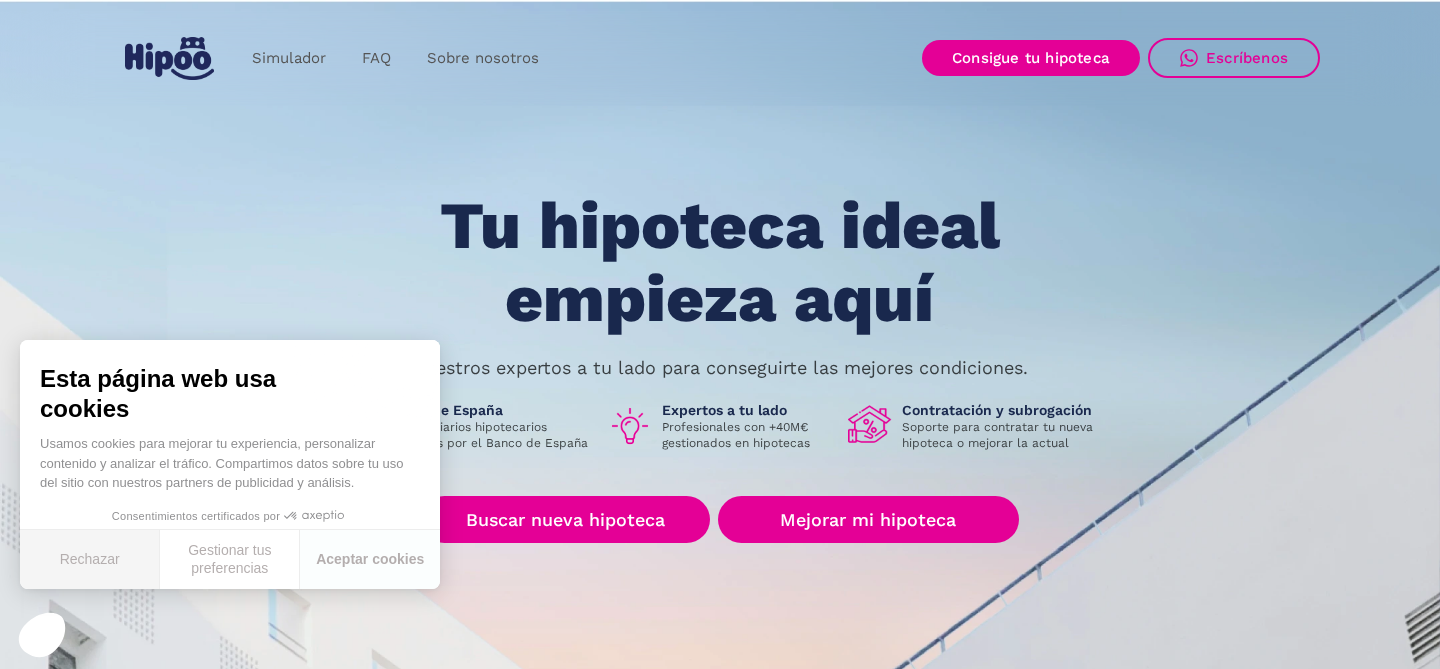 click on "Rechazar" at bounding box center (90, 559) 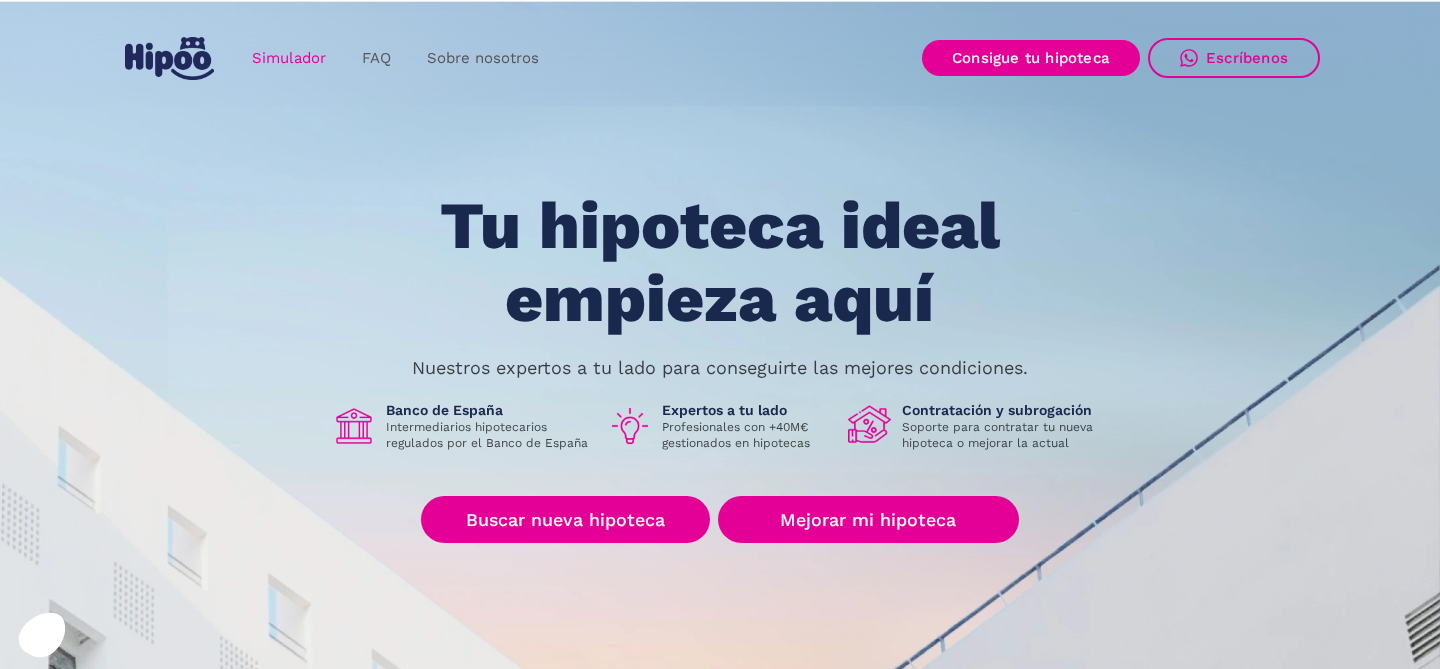 click on "Simulador" at bounding box center [289, 58] 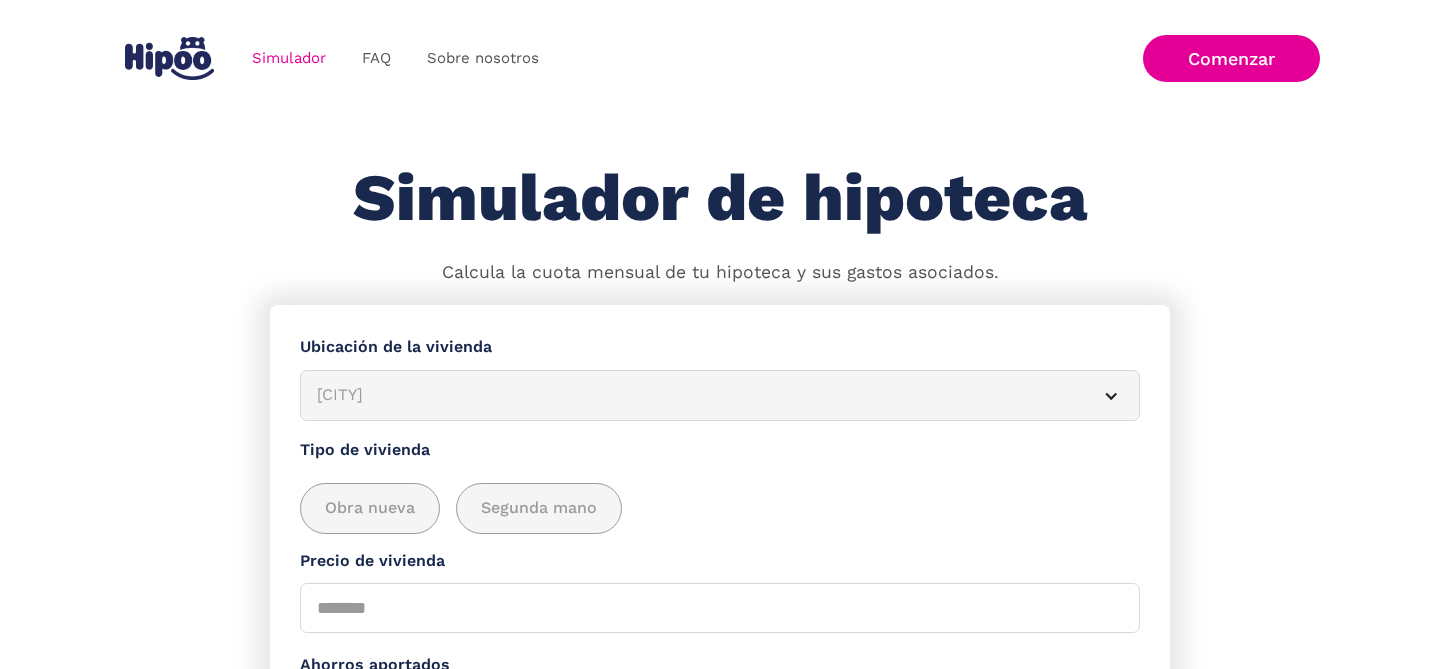 scroll, scrollTop: 0, scrollLeft: 0, axis: both 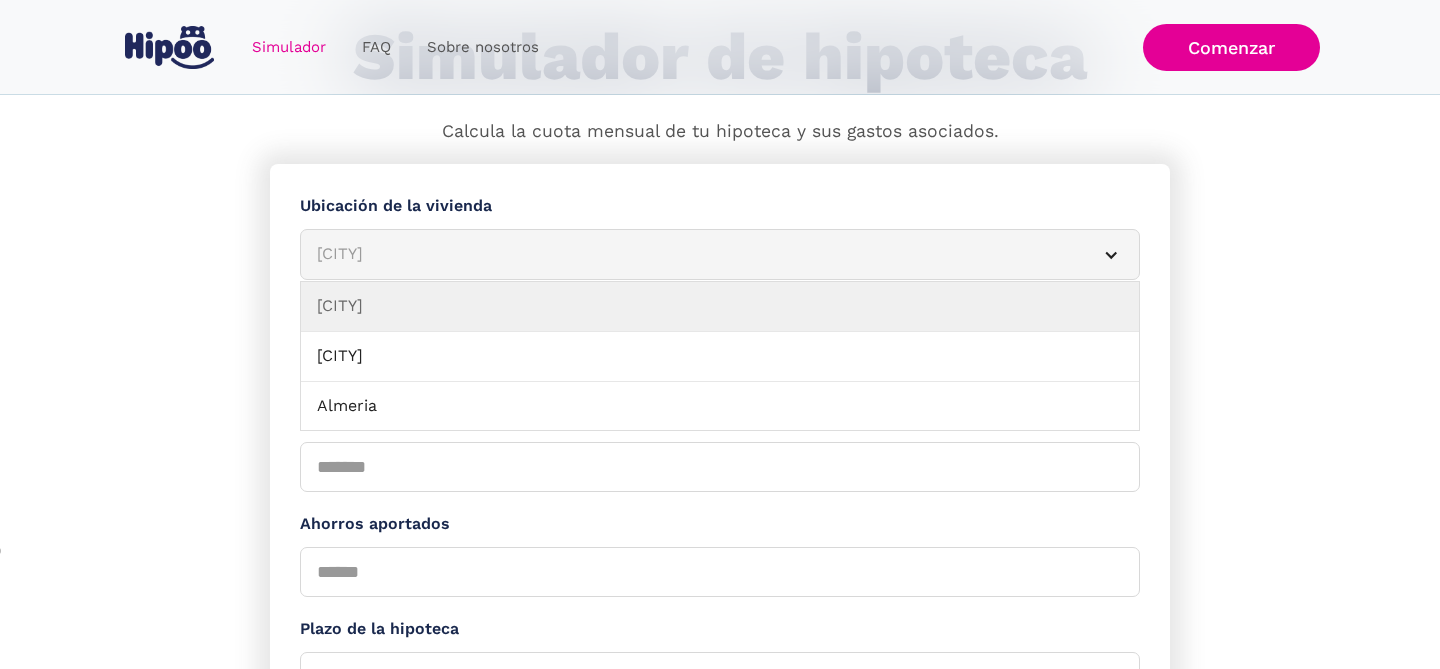 click on "[CITY]" at bounding box center (720, 254) 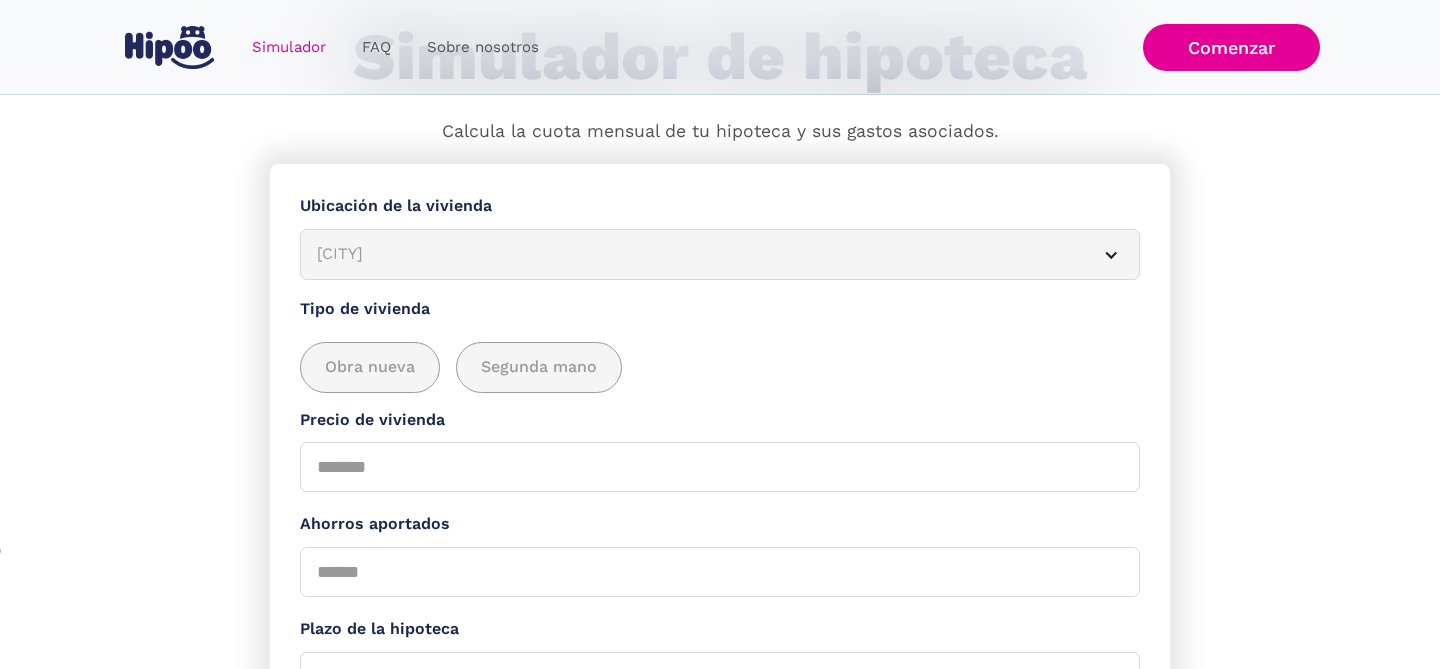 click on "[CITY]" at bounding box center [696, 254] 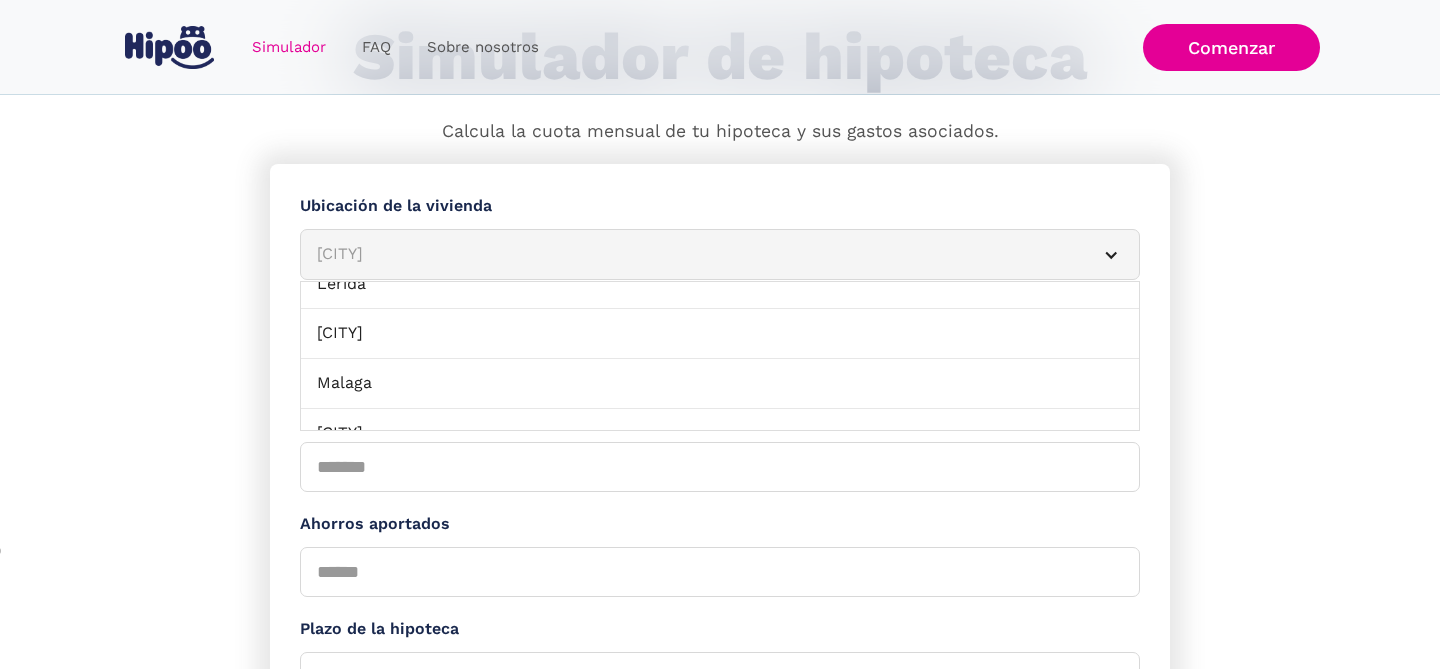 scroll, scrollTop: 1369, scrollLeft: 0, axis: vertical 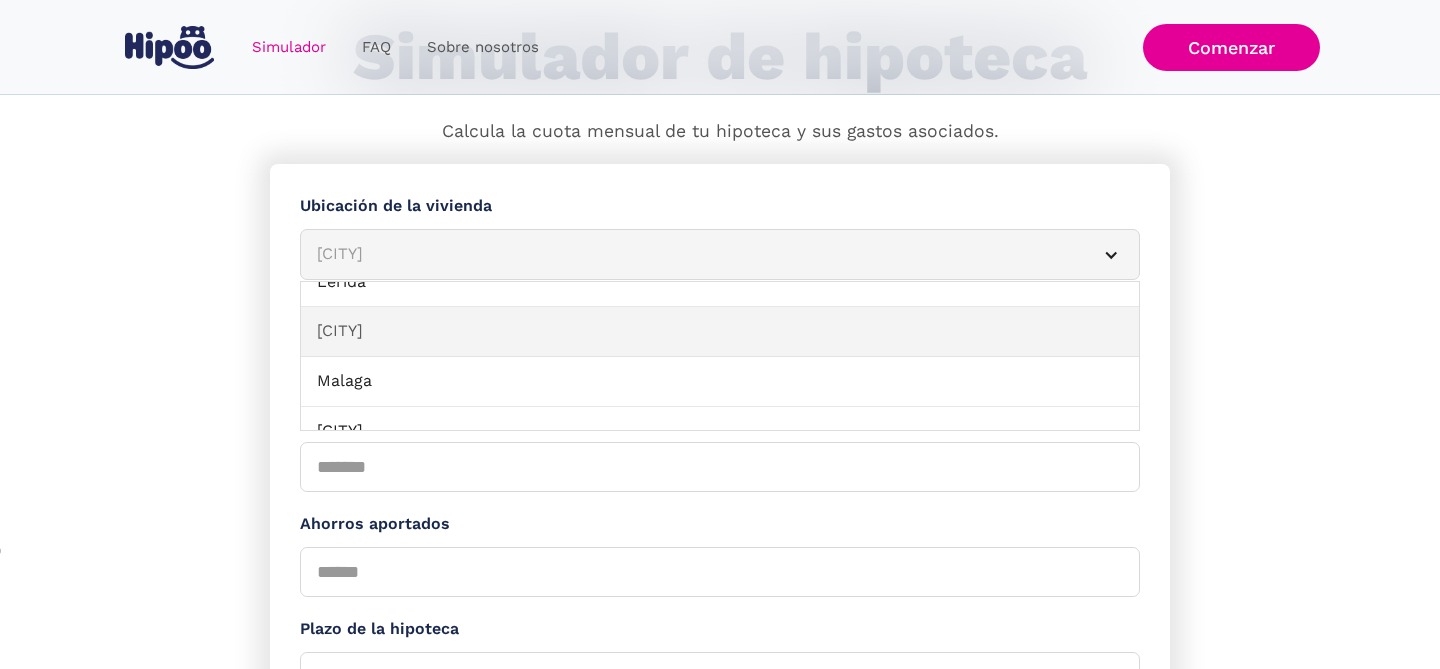 click on "[CITY]" at bounding box center [720, 332] 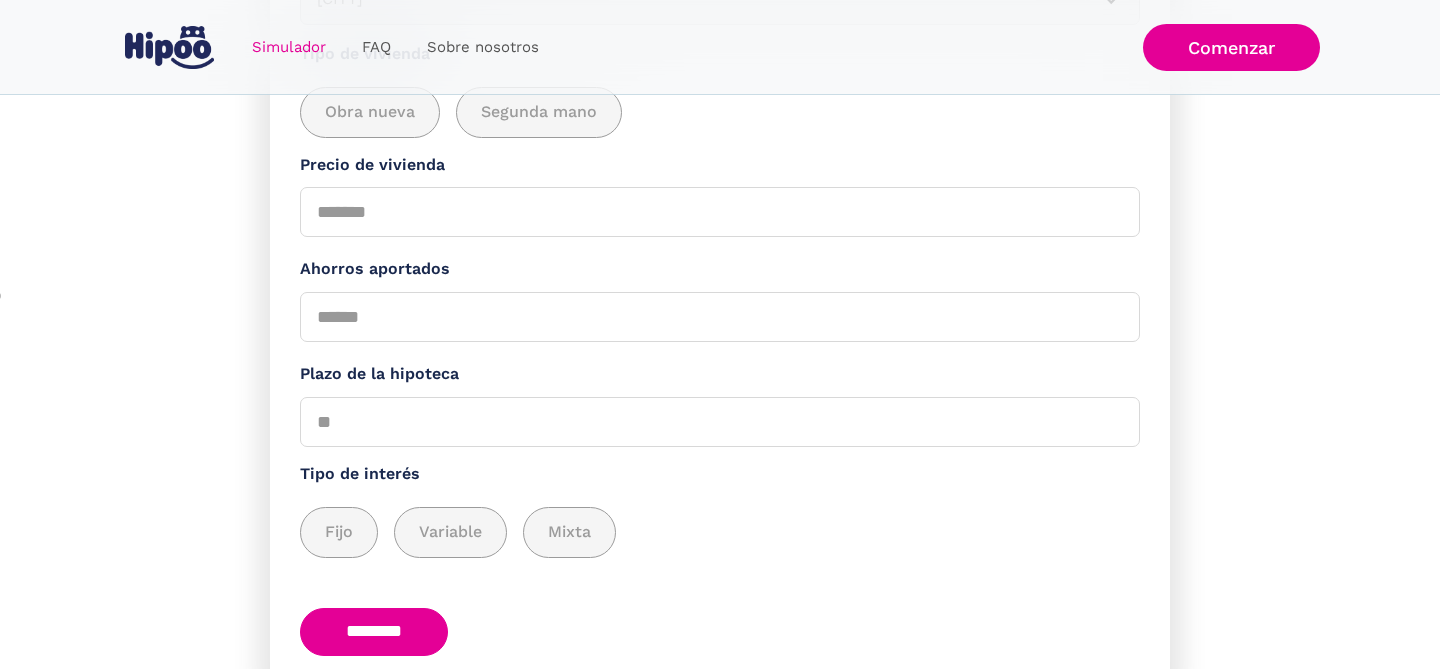 scroll, scrollTop: 397, scrollLeft: 0, axis: vertical 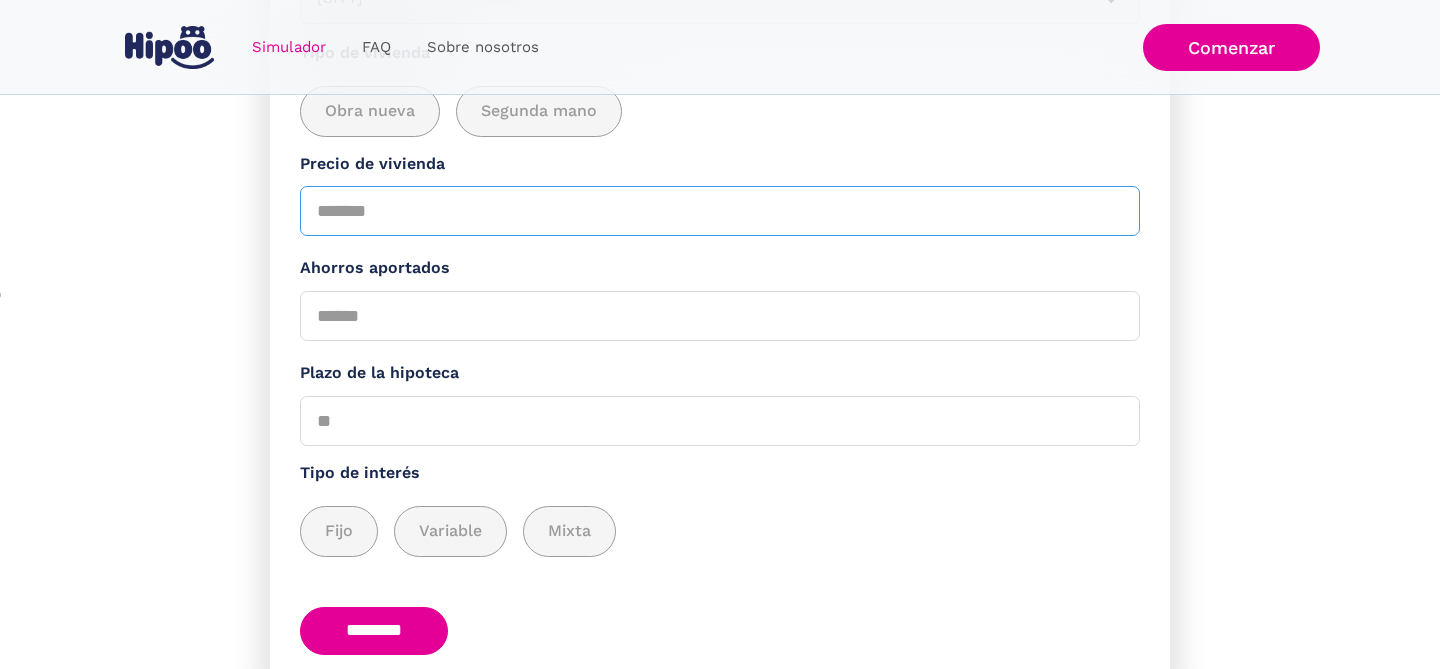 click on "Precio de vivienda" at bounding box center (720, 211) 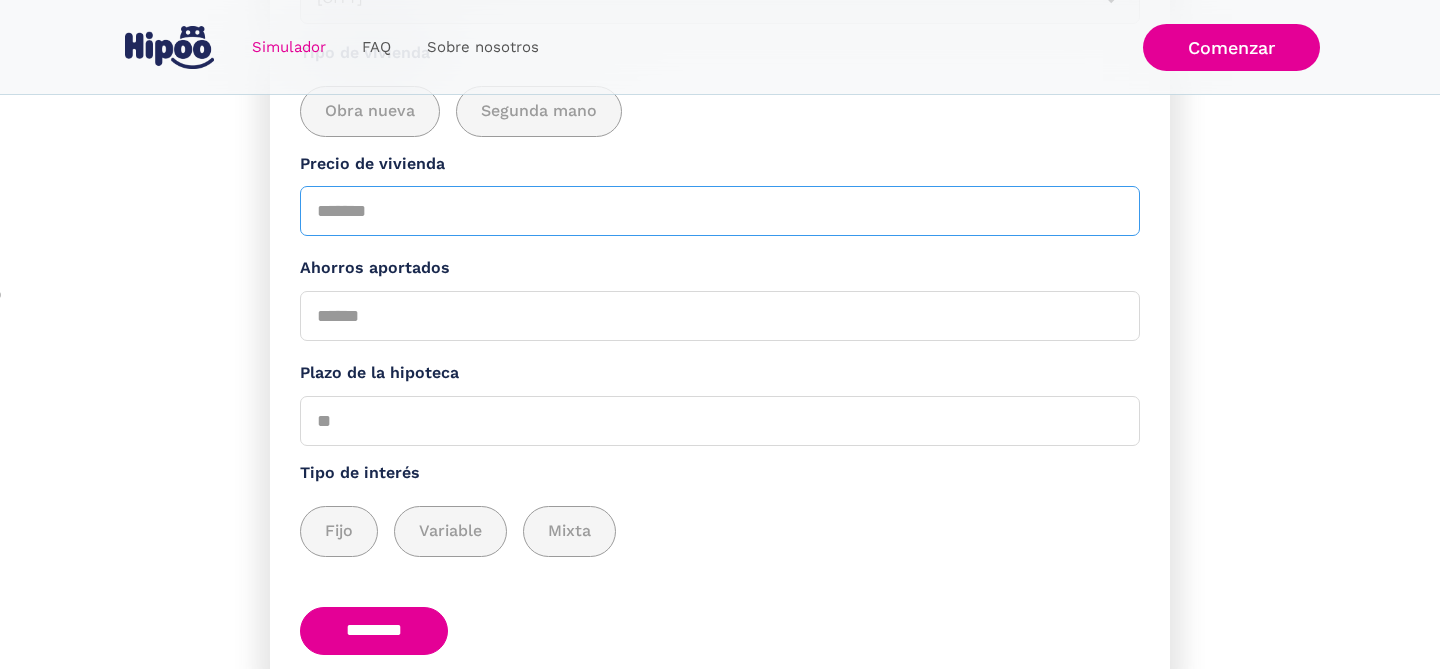 drag, startPoint x: 436, startPoint y: 213, endPoint x: 257, endPoint y: 212, distance: 179.00279 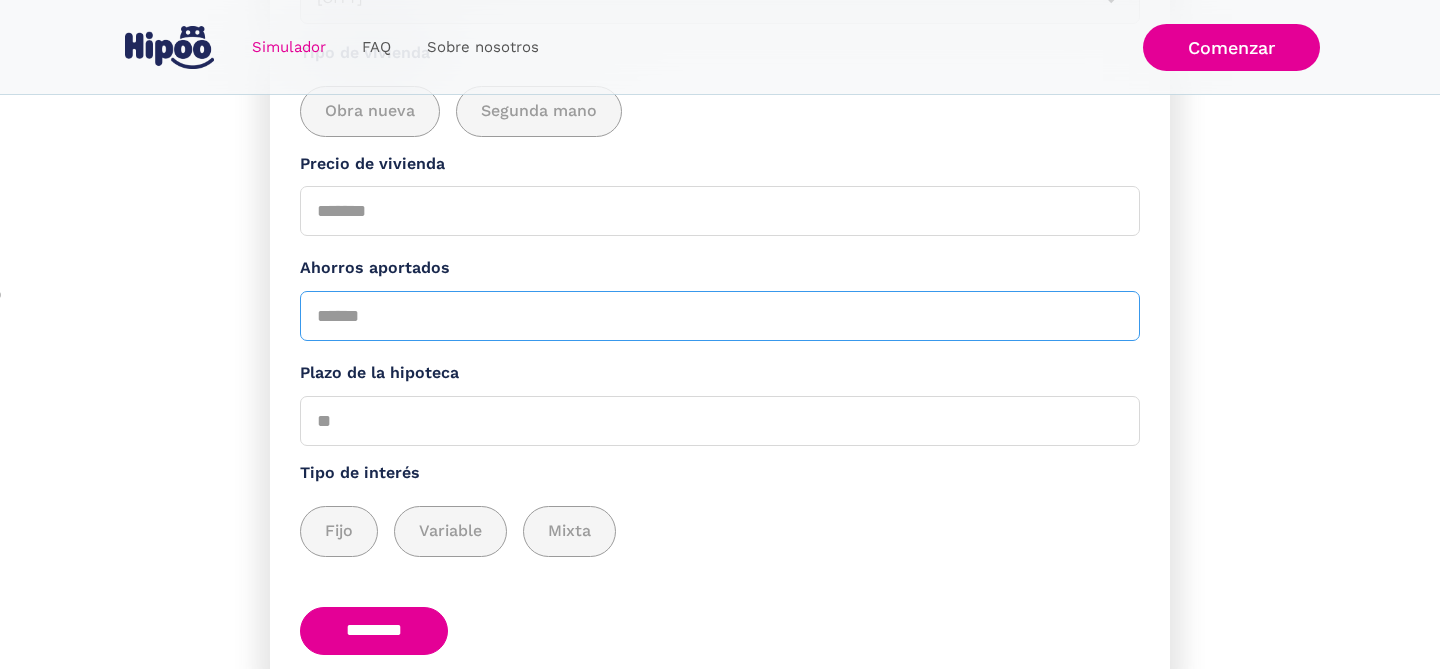 click on "Ahorros aportados" at bounding box center [720, 316] 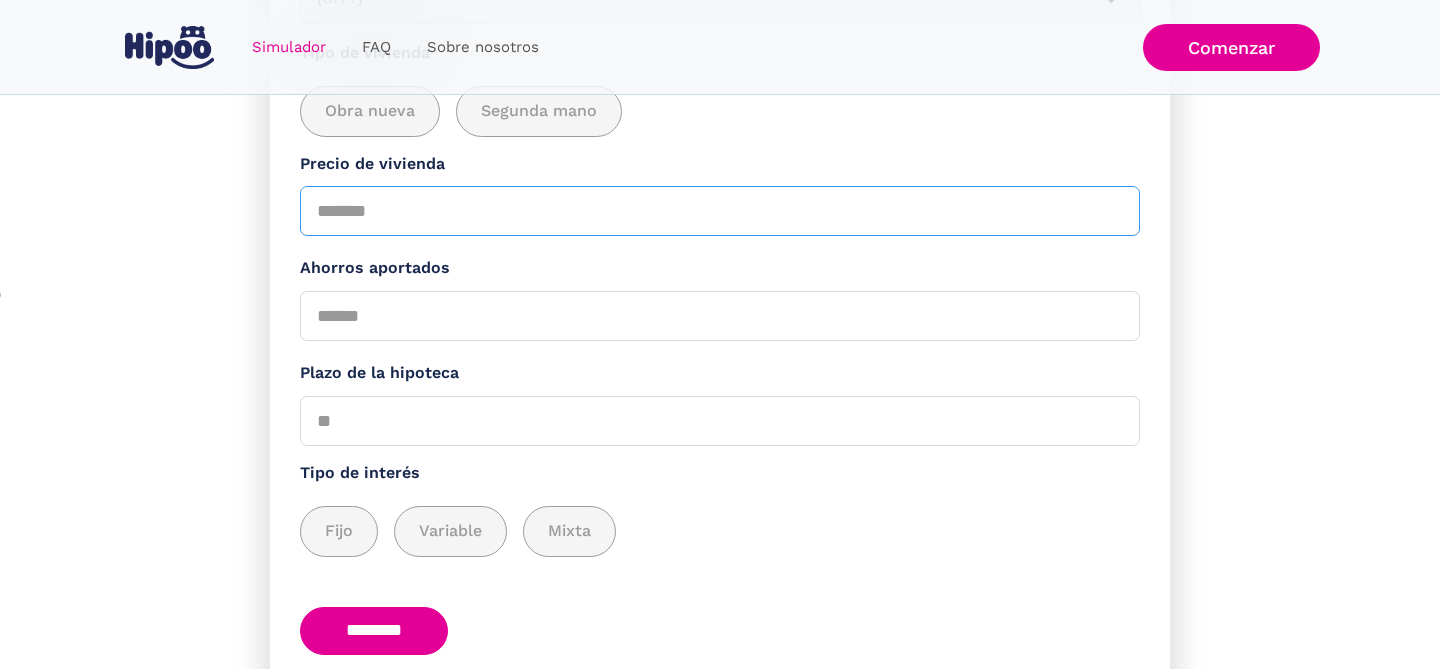 click on "******" at bounding box center [720, 211] 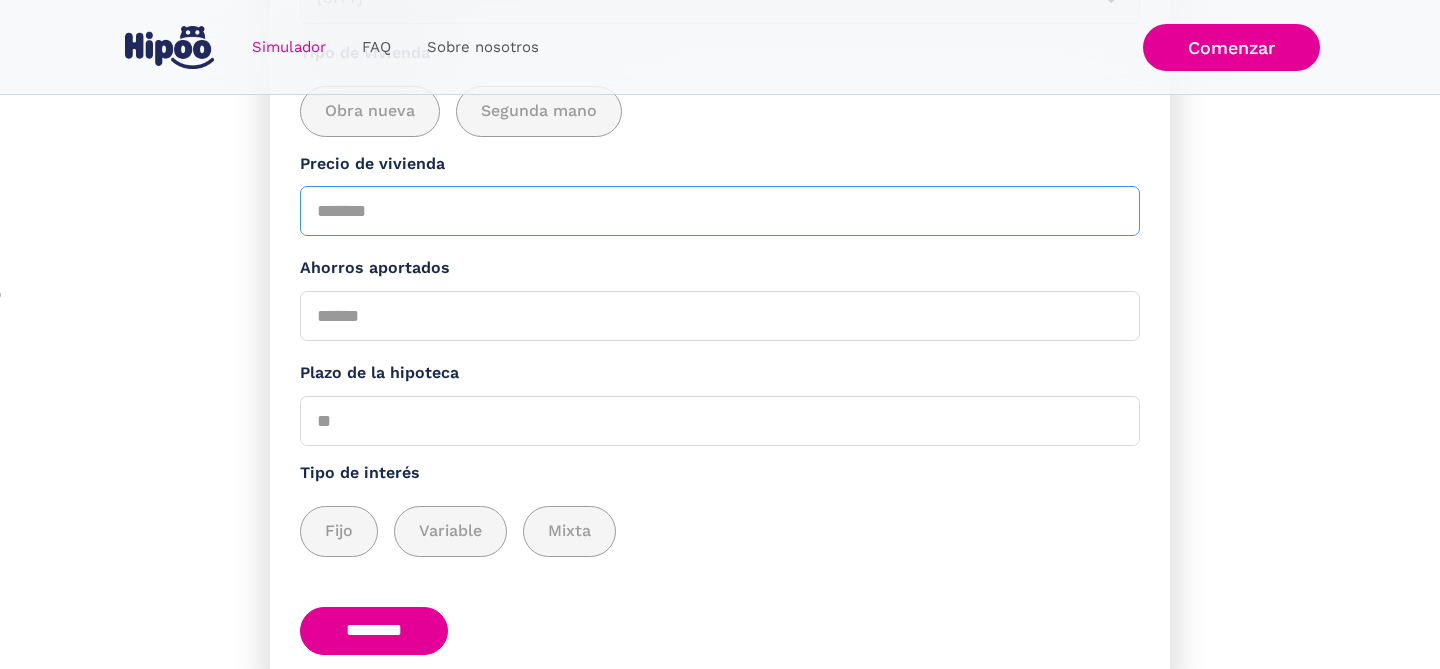 type on "******" 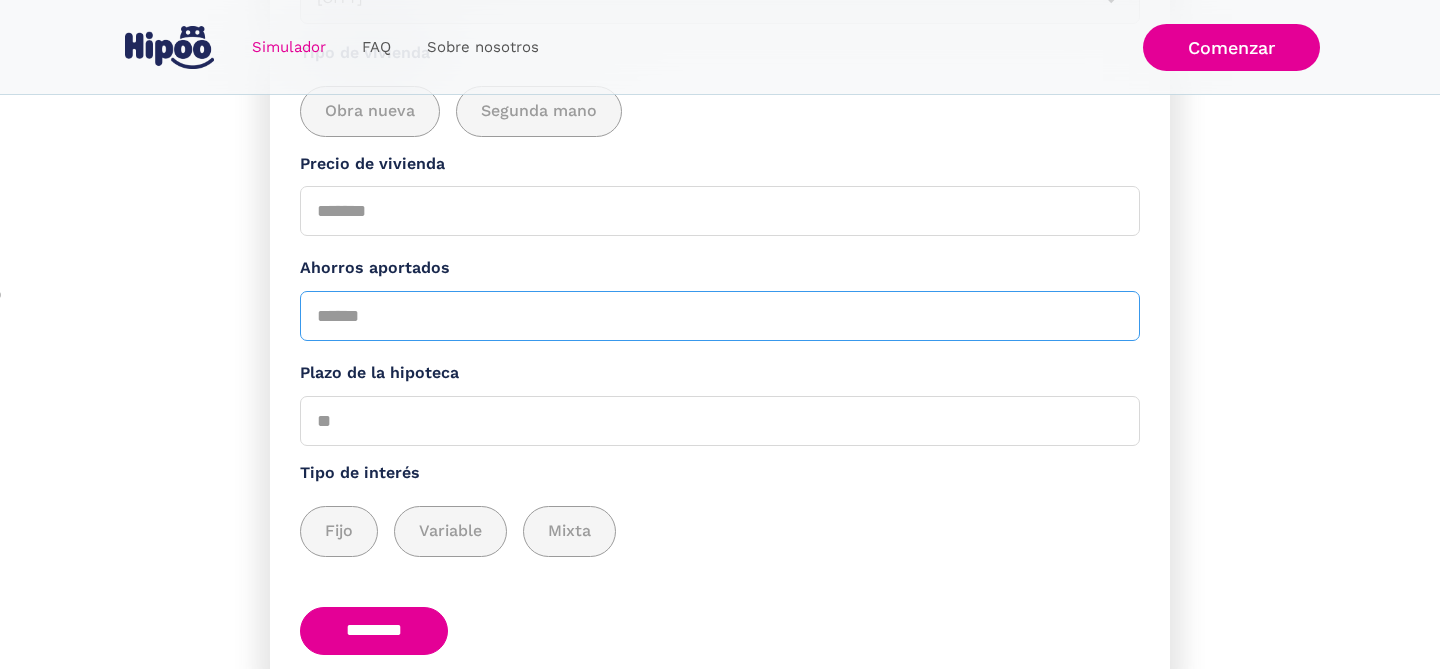 click on "Ahorros aportados" at bounding box center [720, 316] 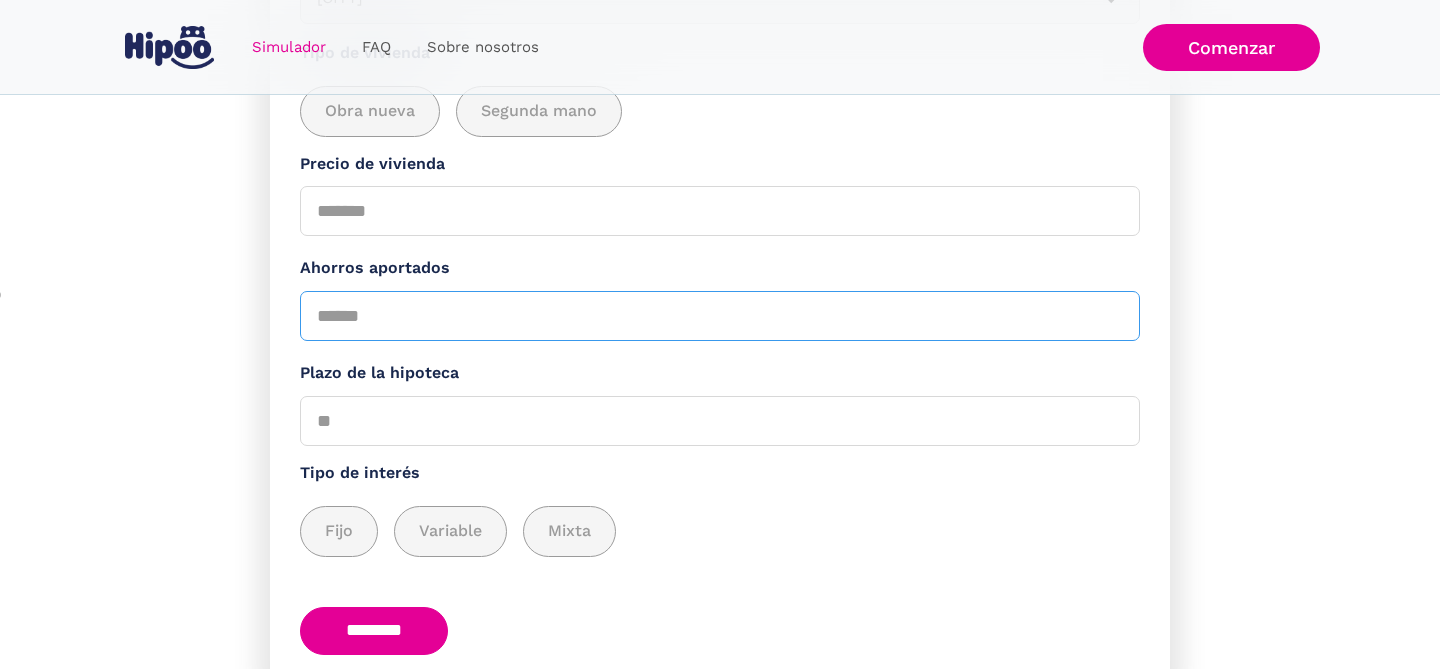type on "*****" 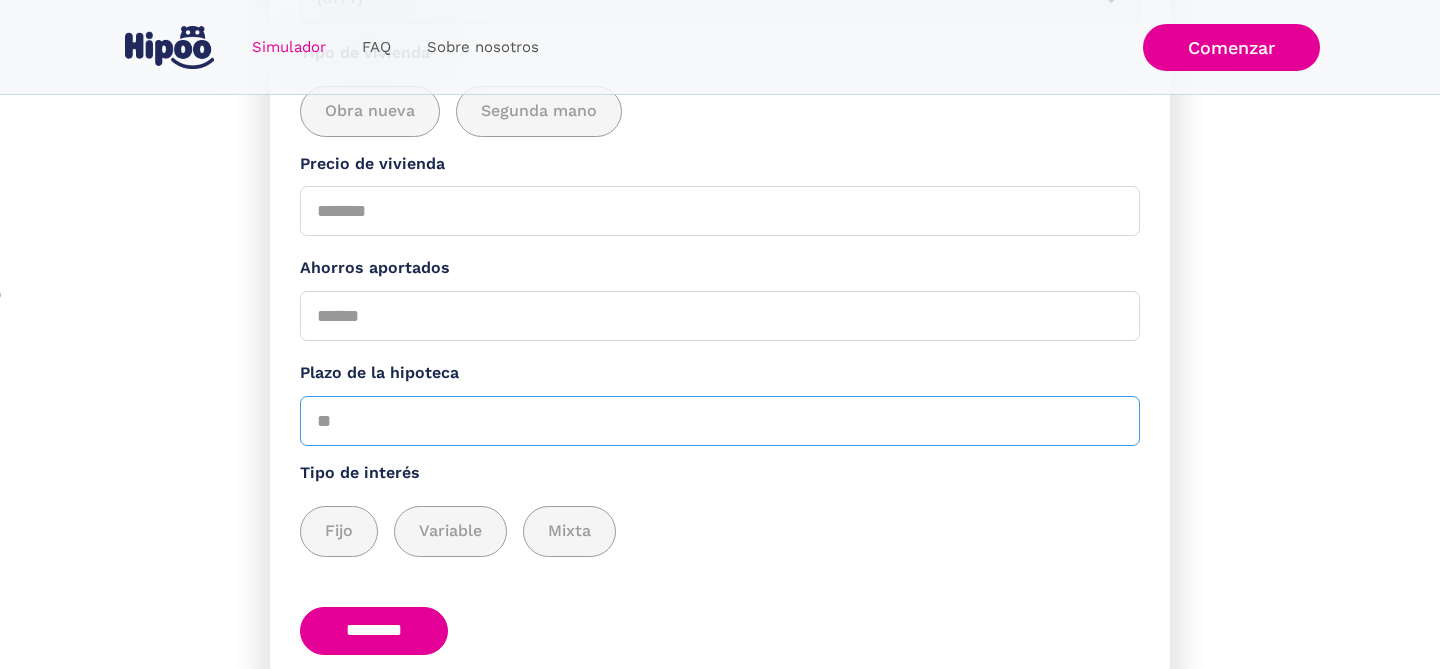 click on "Plazo de la hipoteca" at bounding box center (720, 421) 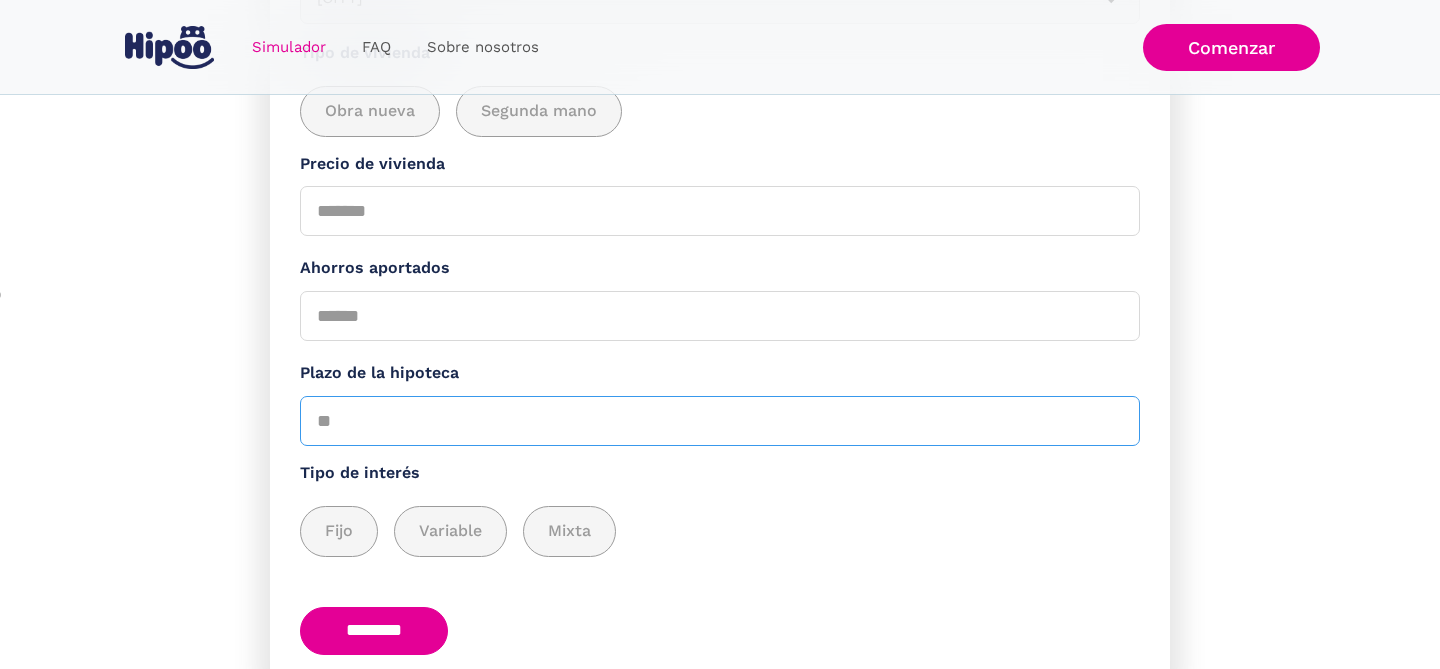 click on "Plazo de la hipoteca" at bounding box center [720, 421] 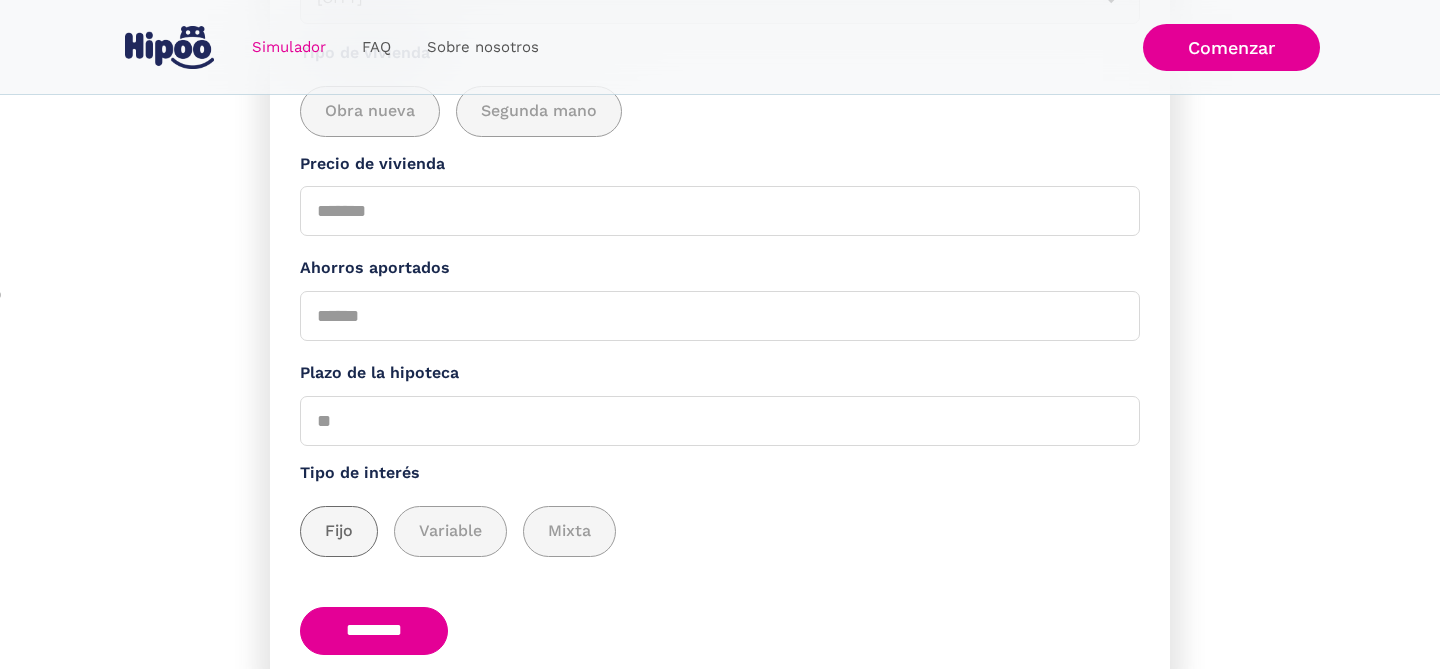 click on "Fijo" at bounding box center (339, 531) 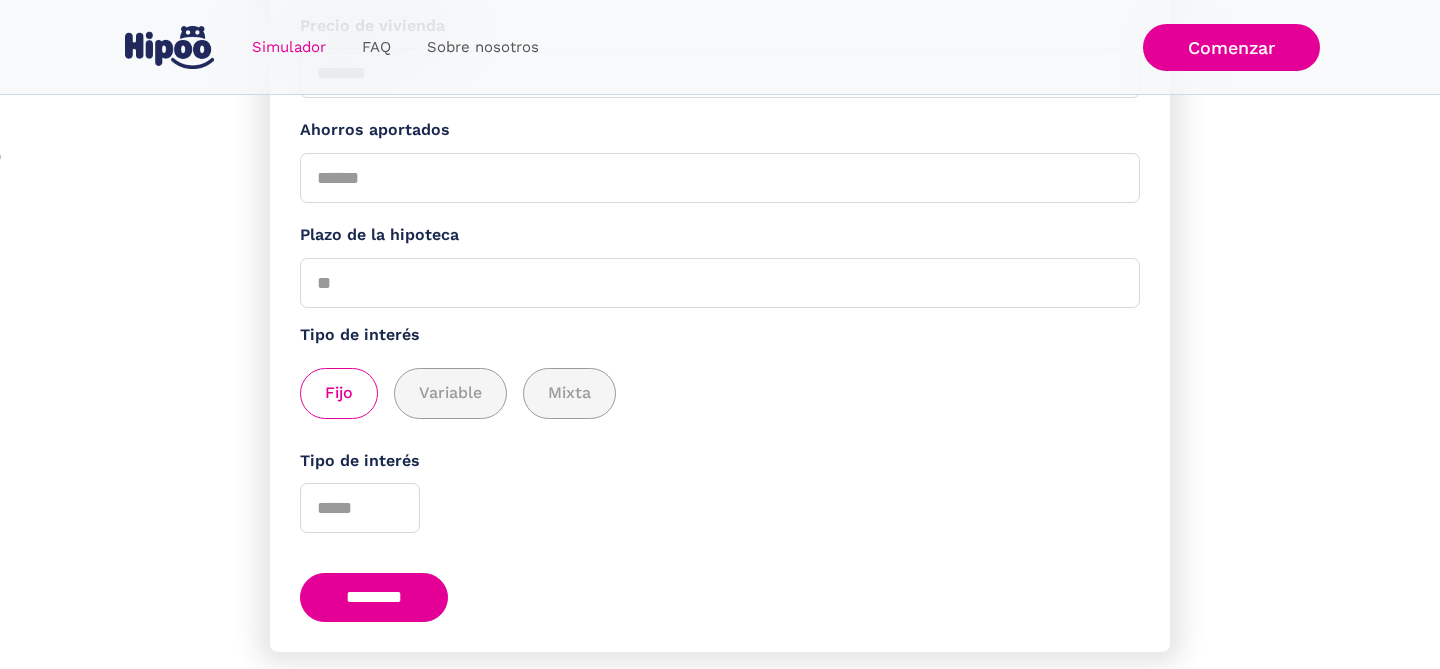 scroll, scrollTop: 599, scrollLeft: 0, axis: vertical 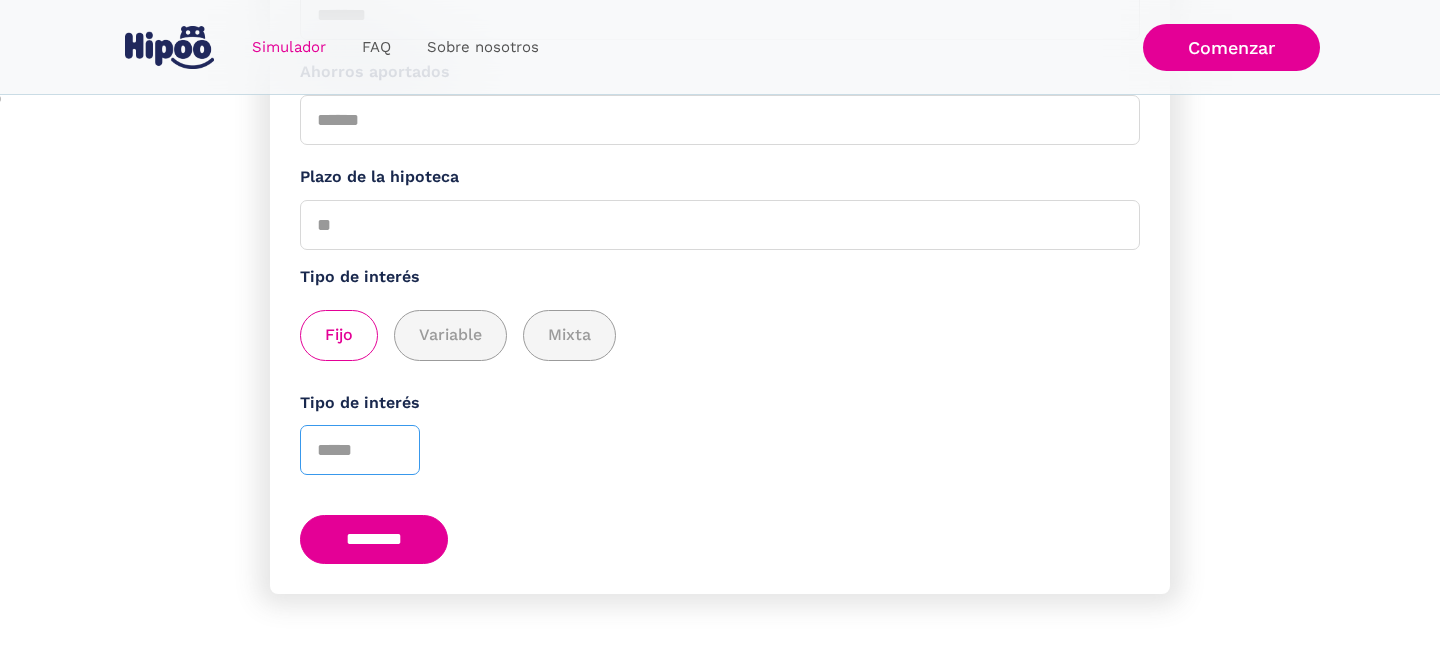 click on "*" at bounding box center (360, 450) 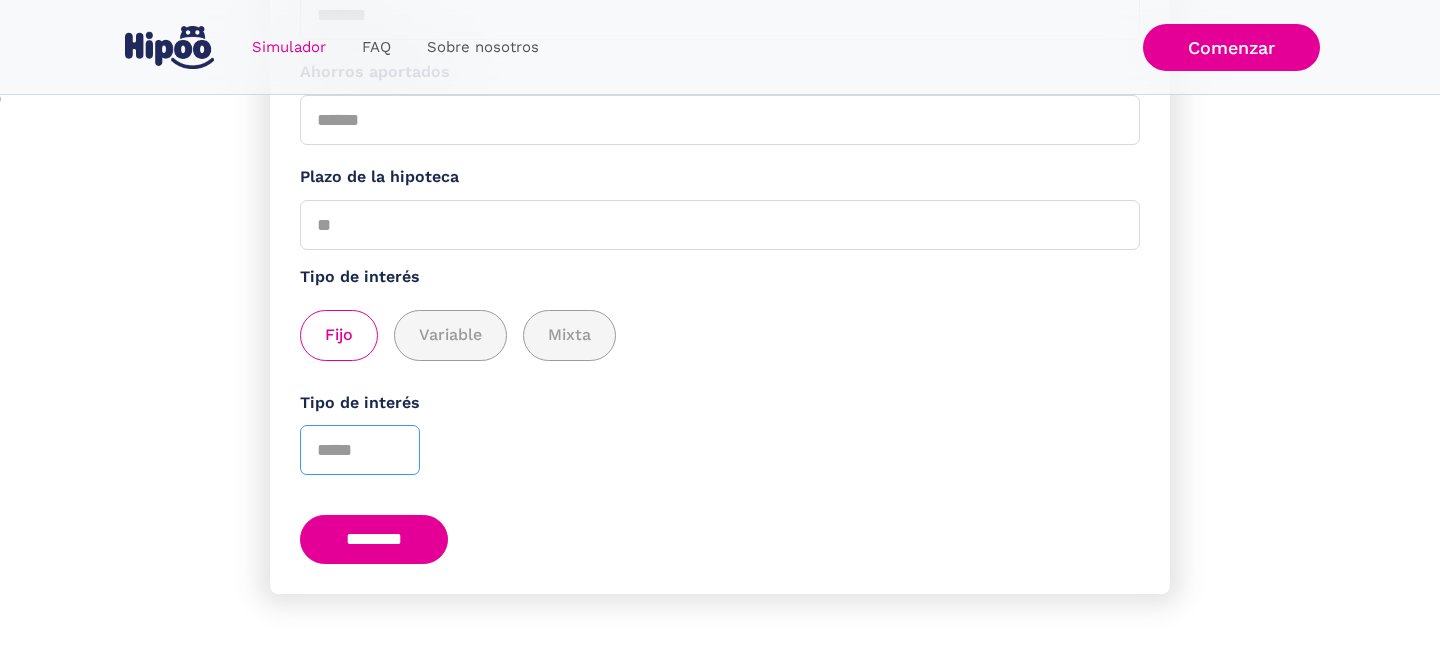 click on "*" at bounding box center [360, 450] 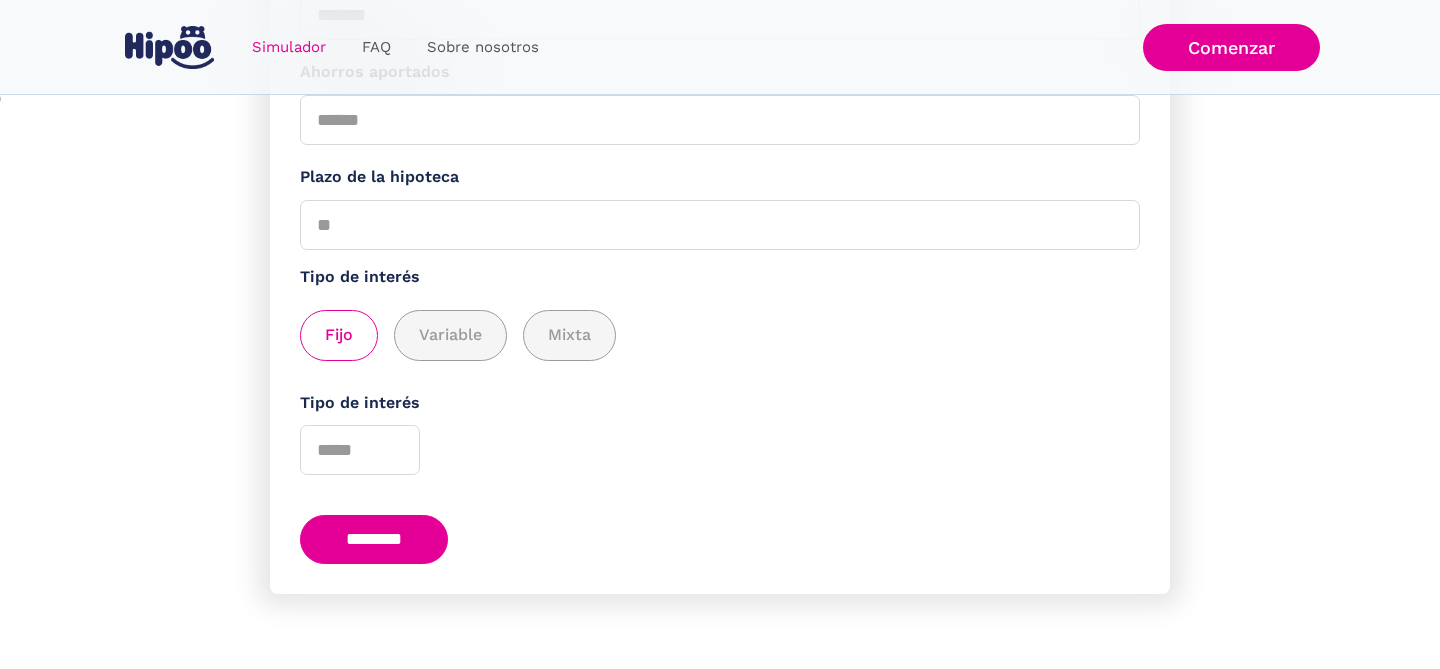 click on "********" at bounding box center [374, 539] 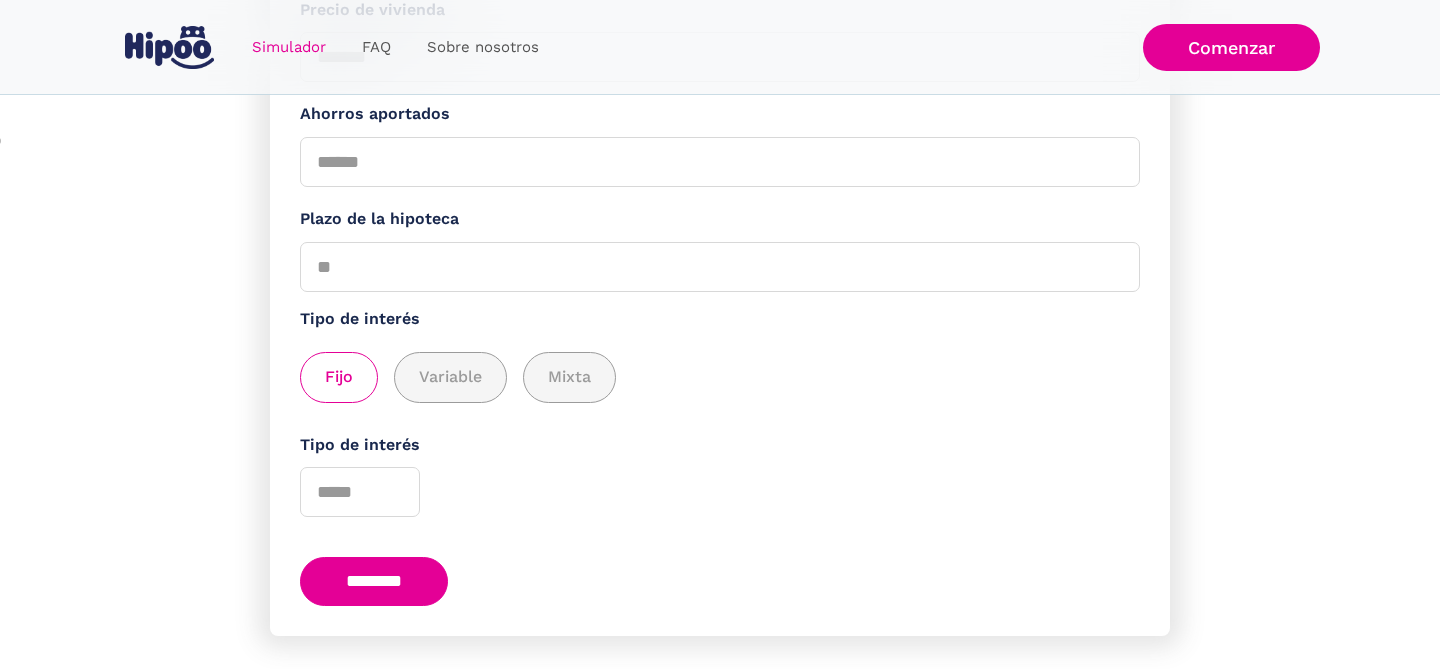 scroll, scrollTop: 558, scrollLeft: 0, axis: vertical 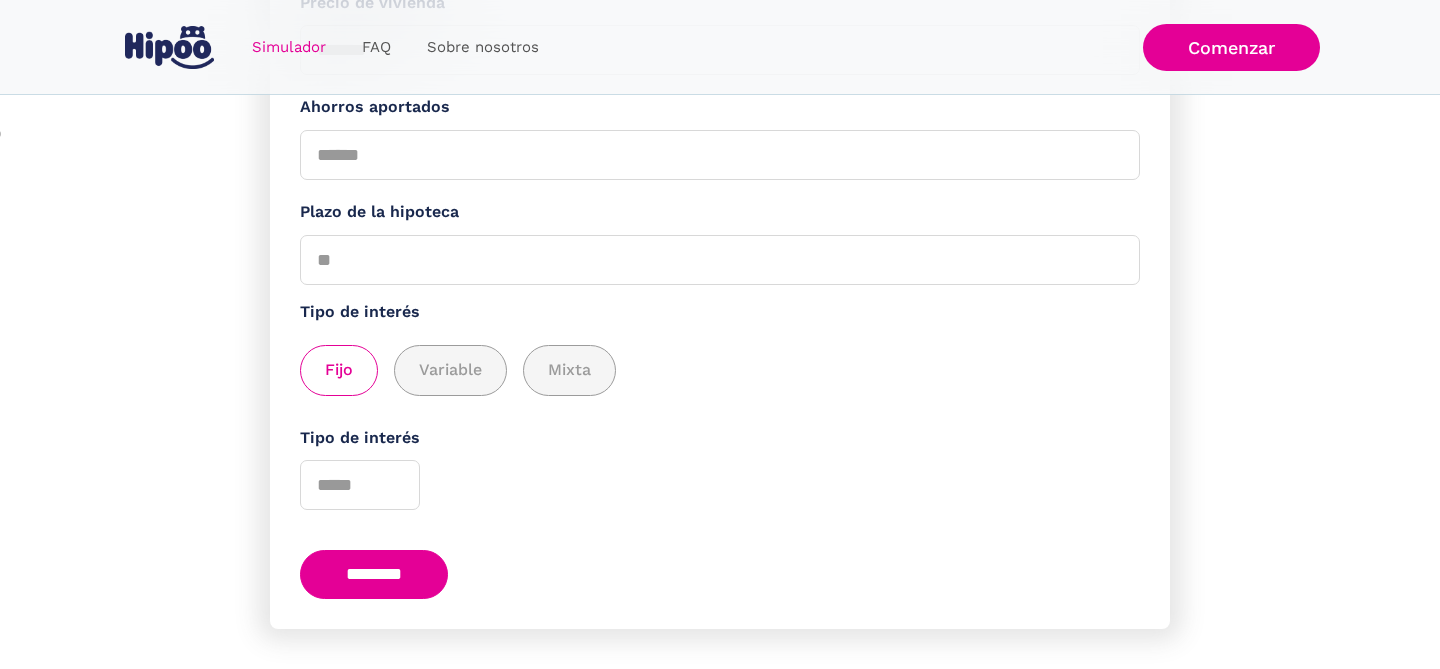 click on "********" at bounding box center [374, 574] 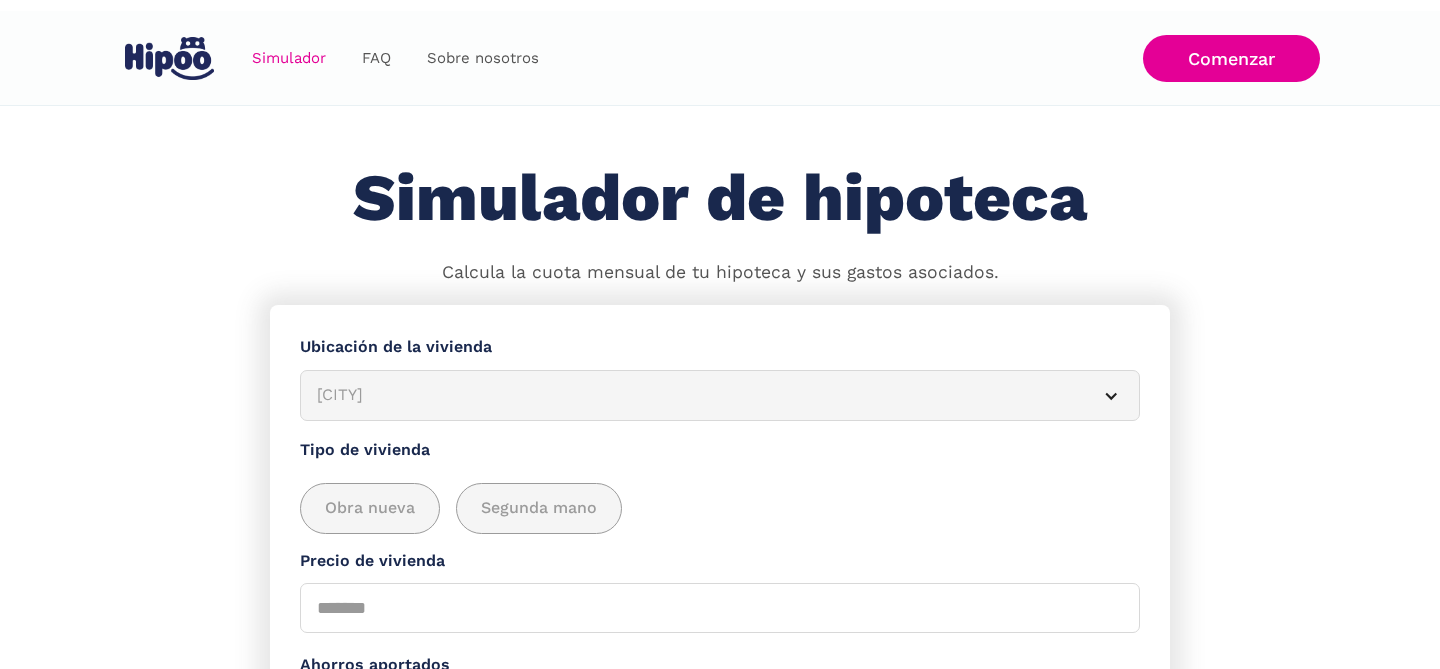 scroll, scrollTop: 18, scrollLeft: 0, axis: vertical 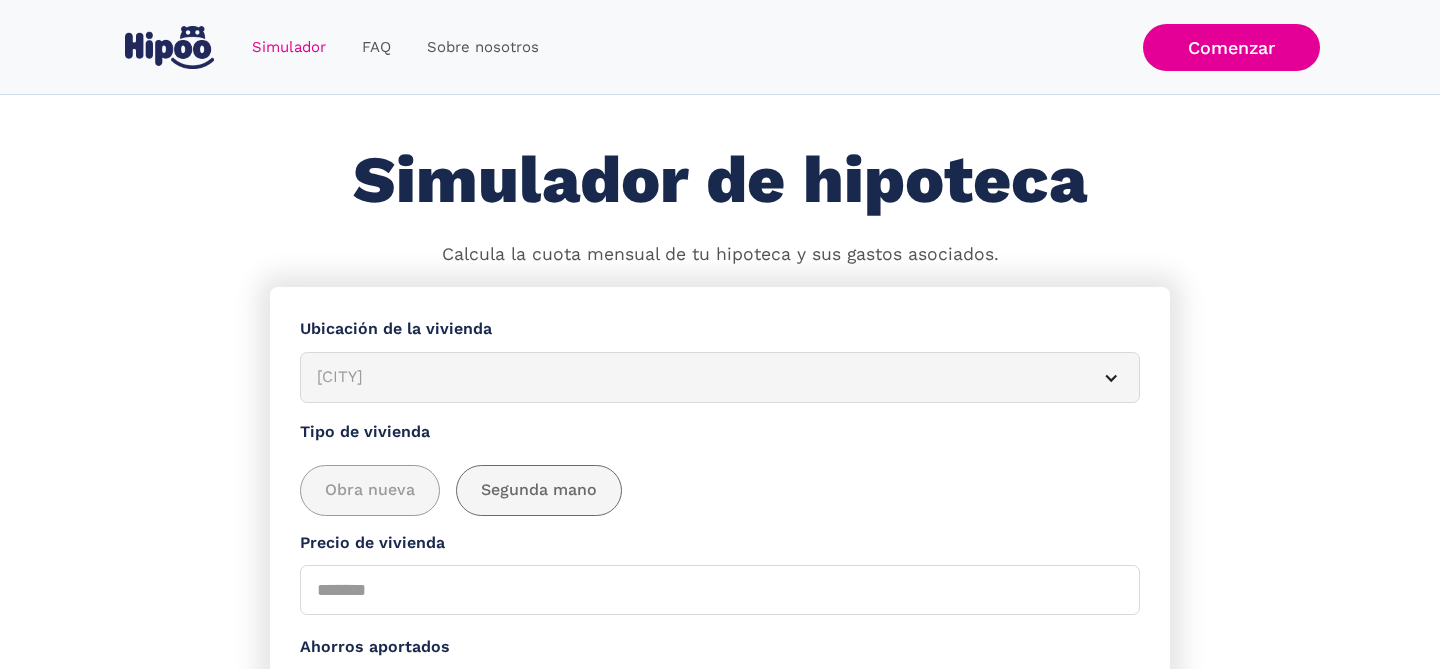 click on "Segunda mano" at bounding box center [539, 490] 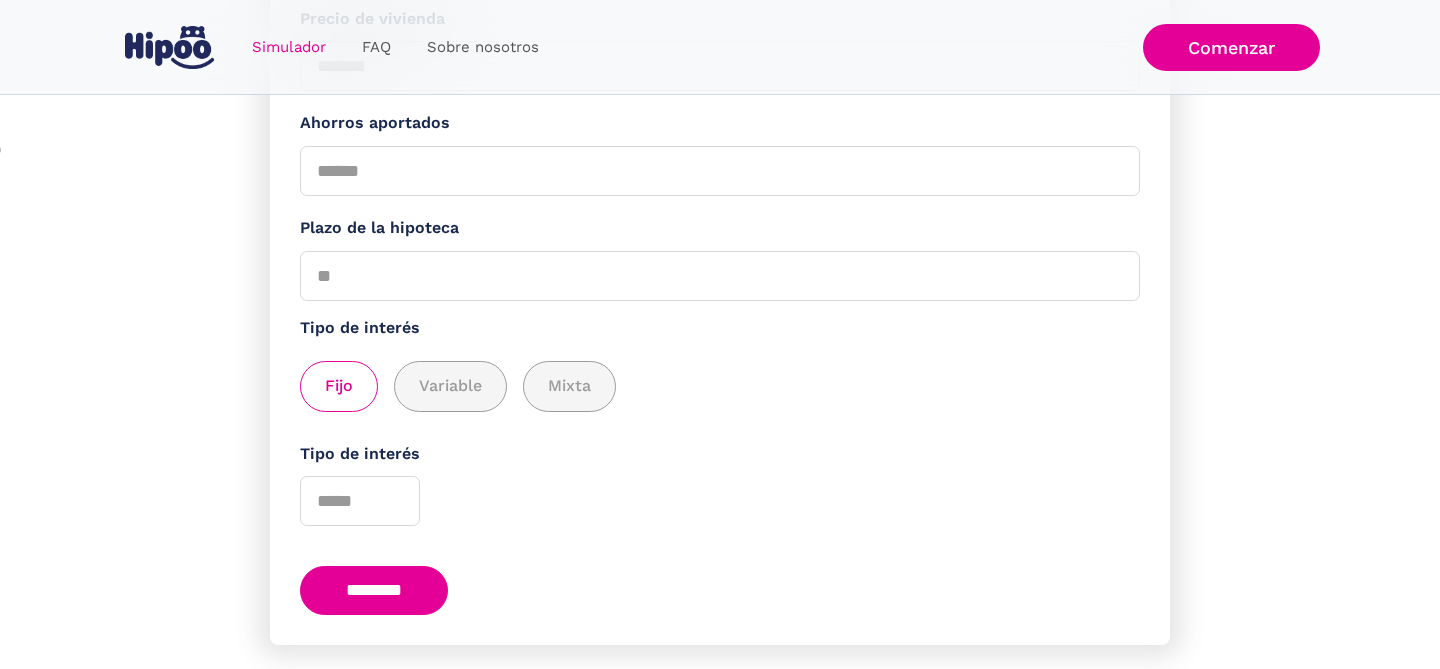 scroll, scrollTop: 599, scrollLeft: 0, axis: vertical 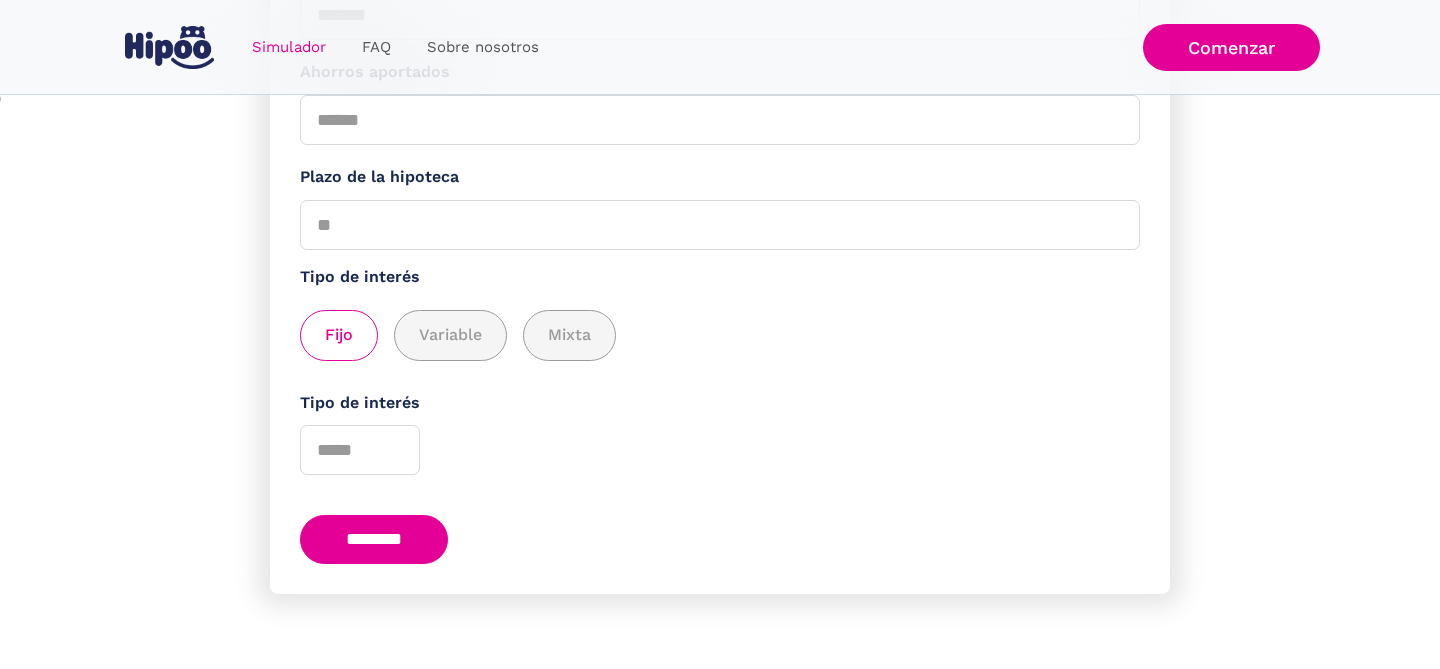 click on "********" at bounding box center (374, 539) 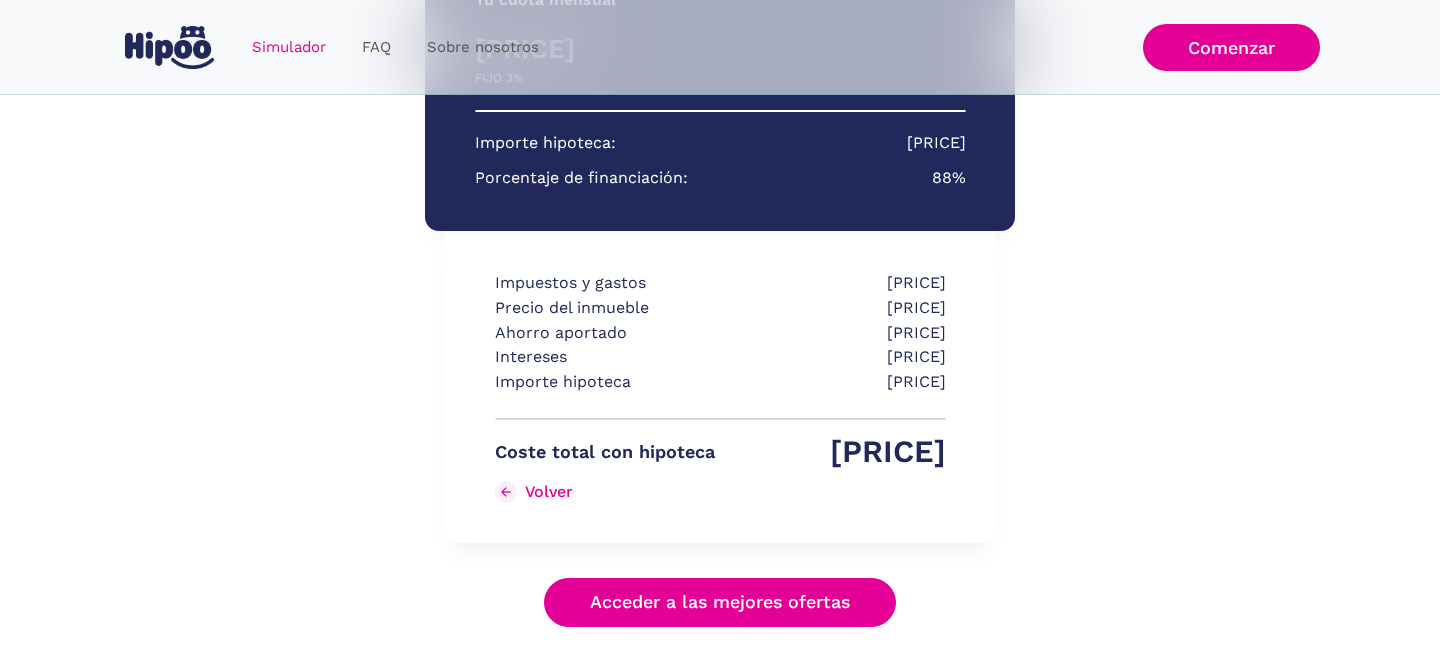 scroll, scrollTop: 511, scrollLeft: 0, axis: vertical 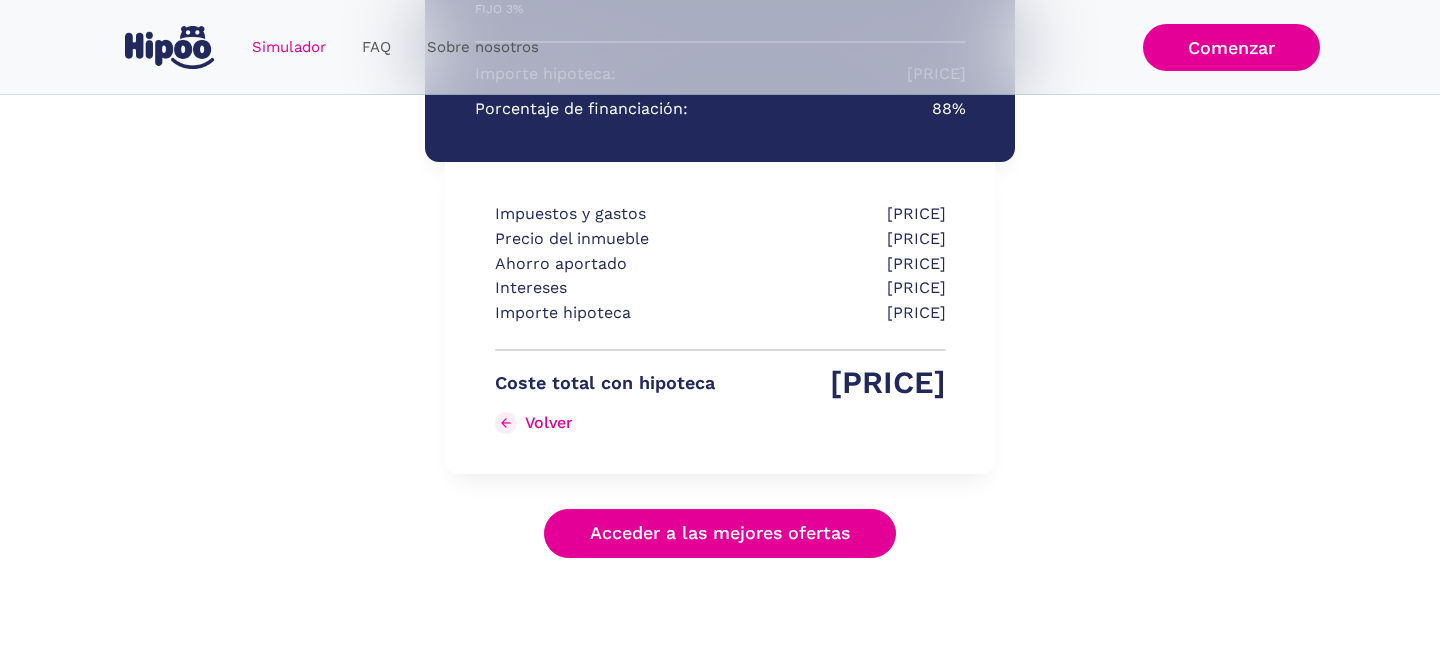click on "Acceder a las mejores ofertas" at bounding box center (720, 533) 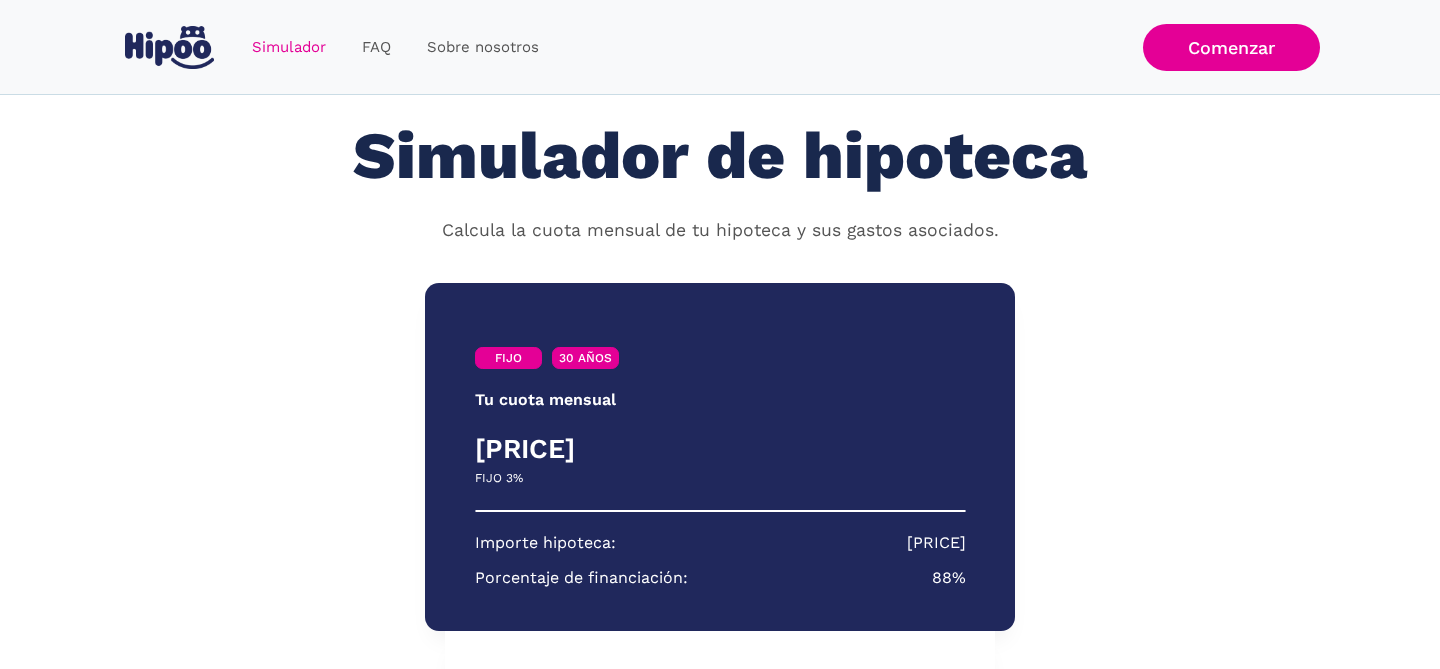 scroll, scrollTop: 0, scrollLeft: 0, axis: both 